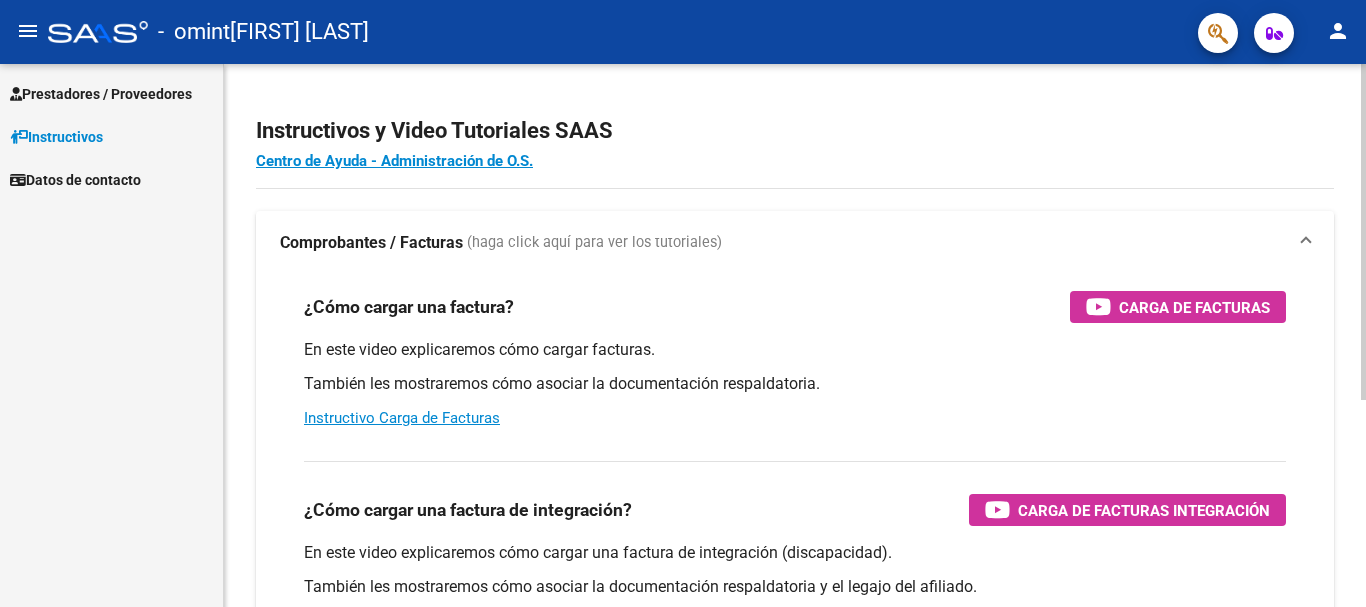 scroll, scrollTop: 0, scrollLeft: 0, axis: both 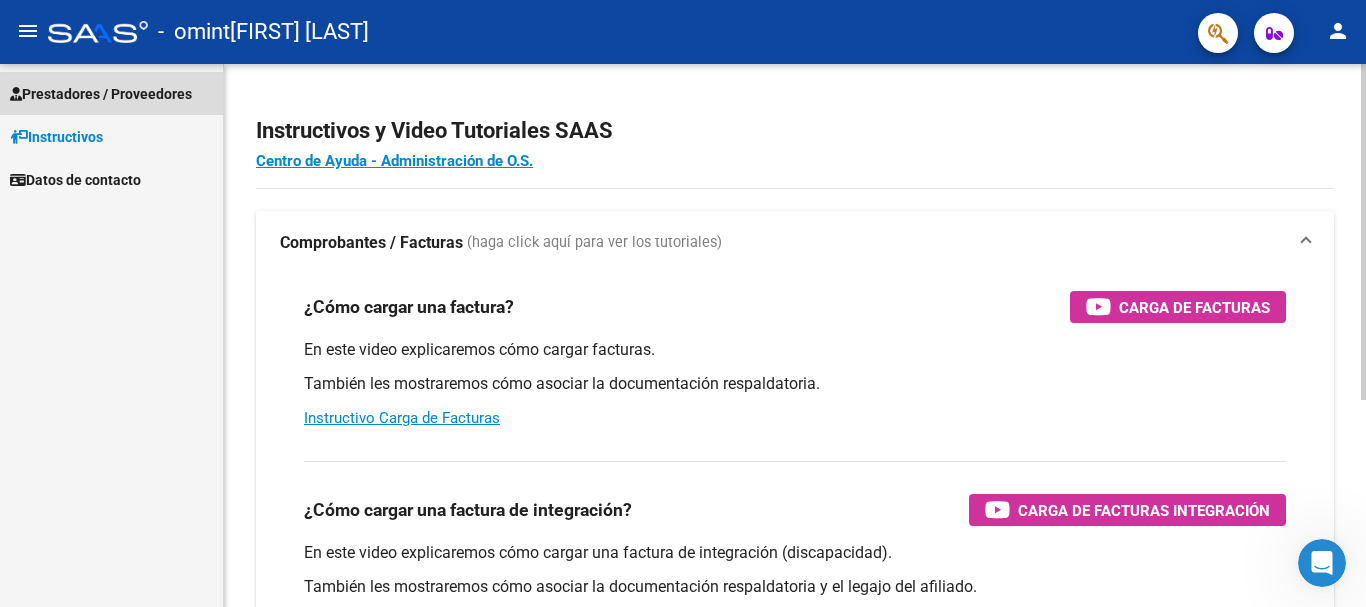 drag, startPoint x: 141, startPoint y: 82, endPoint x: 274, endPoint y: 179, distance: 164.6147 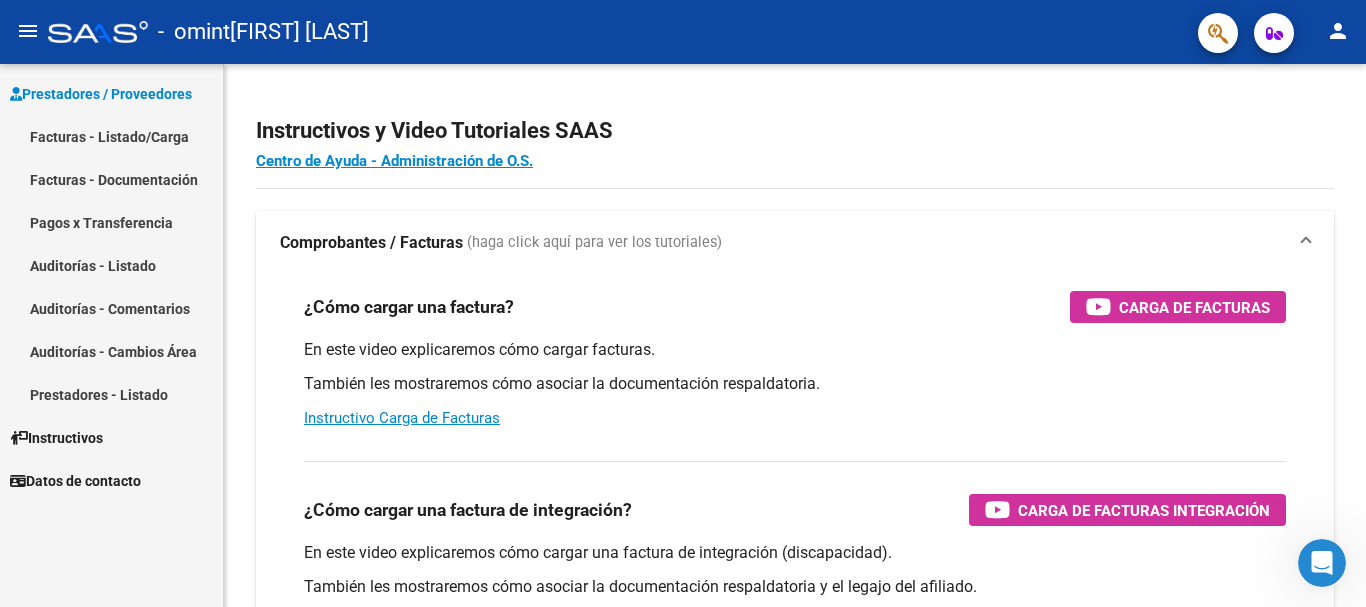 click on "Facturas - Listado/Carga" at bounding box center [111, 136] 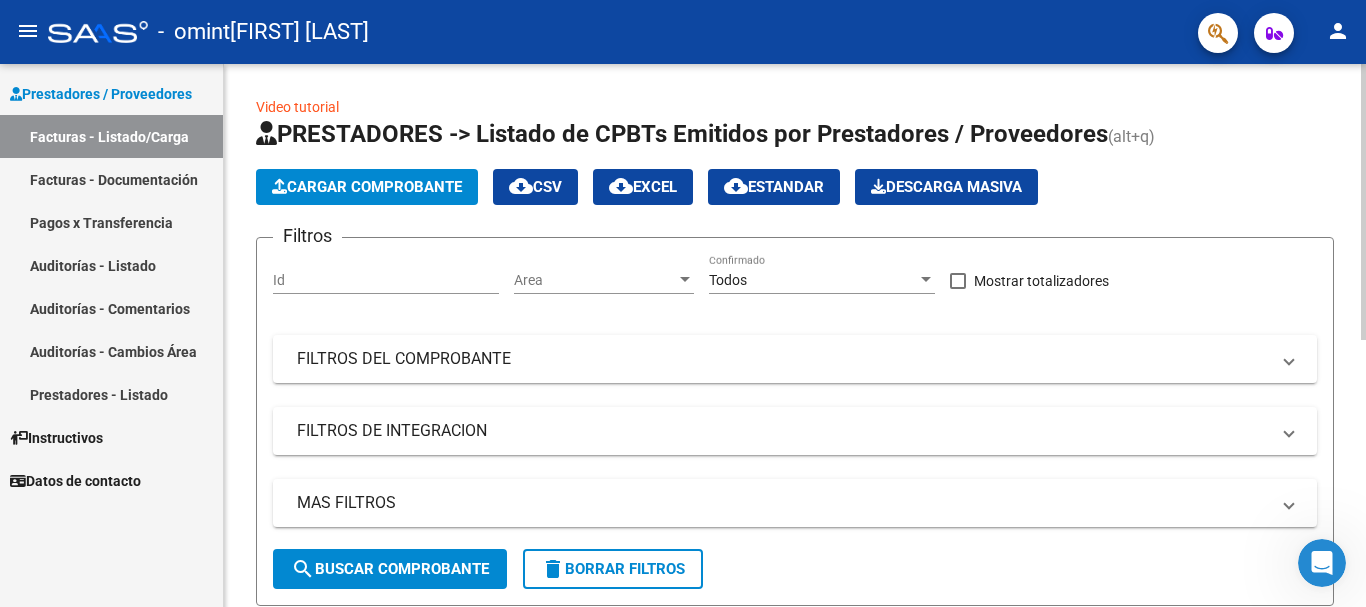 click on "Cargar Comprobante" 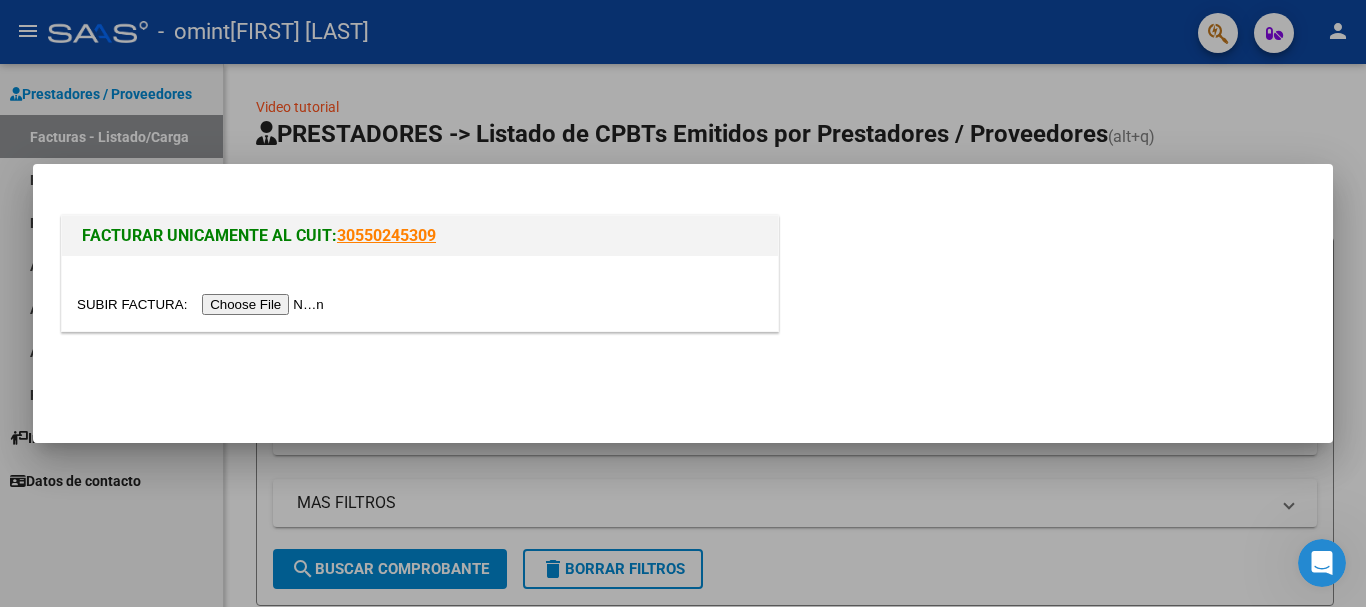 click at bounding box center [203, 304] 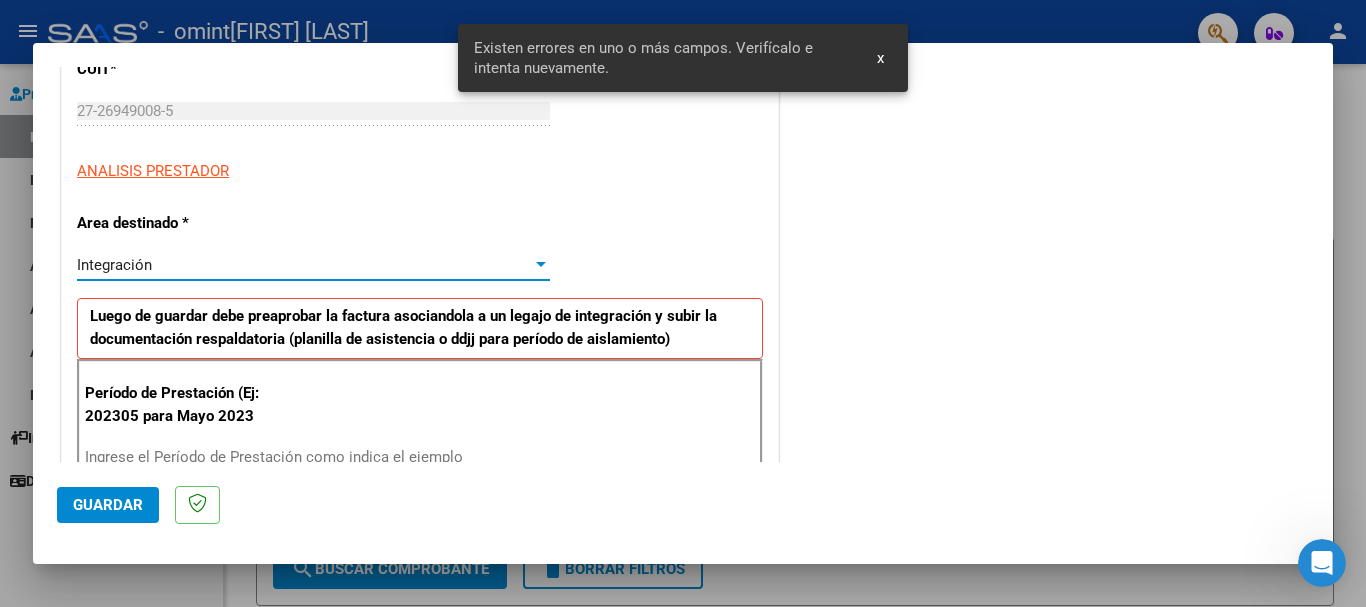 scroll, scrollTop: 462, scrollLeft: 0, axis: vertical 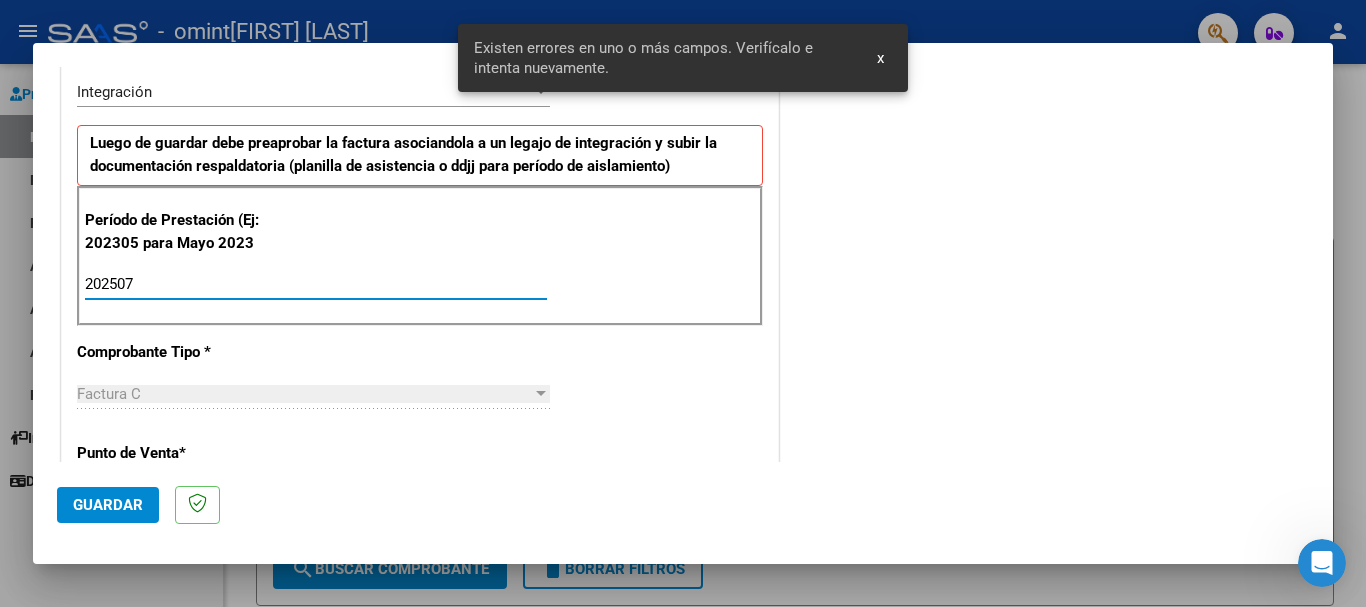 type on "202507" 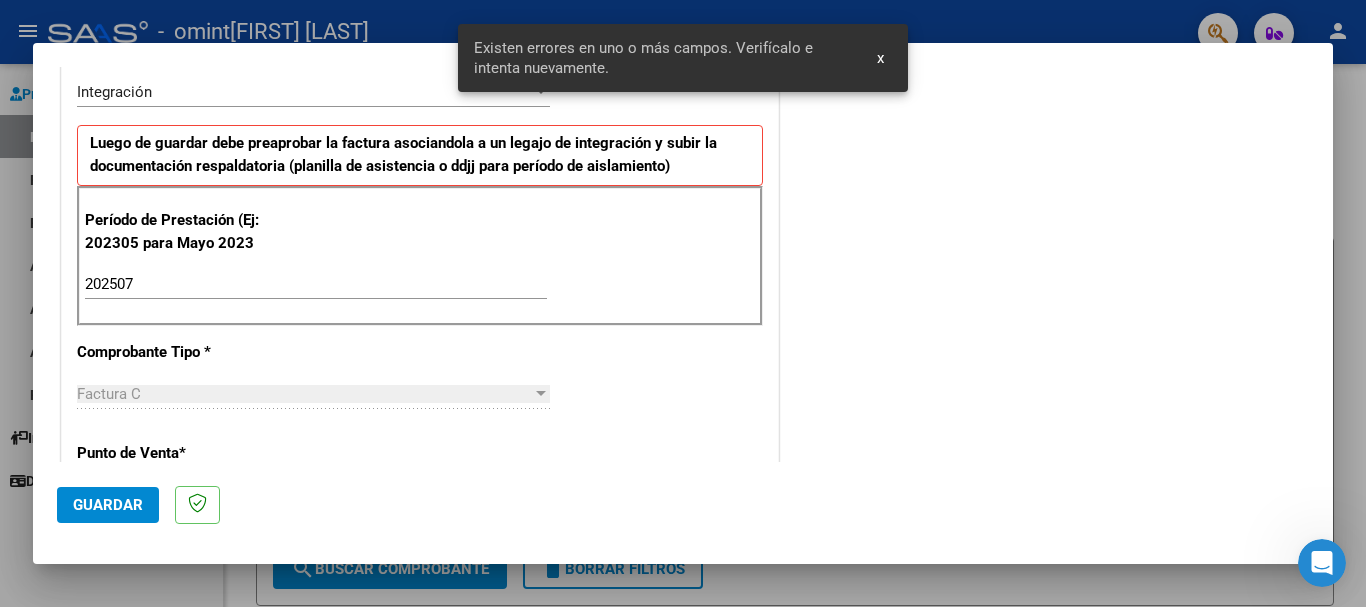 scroll, scrollTop: 1262, scrollLeft: 0, axis: vertical 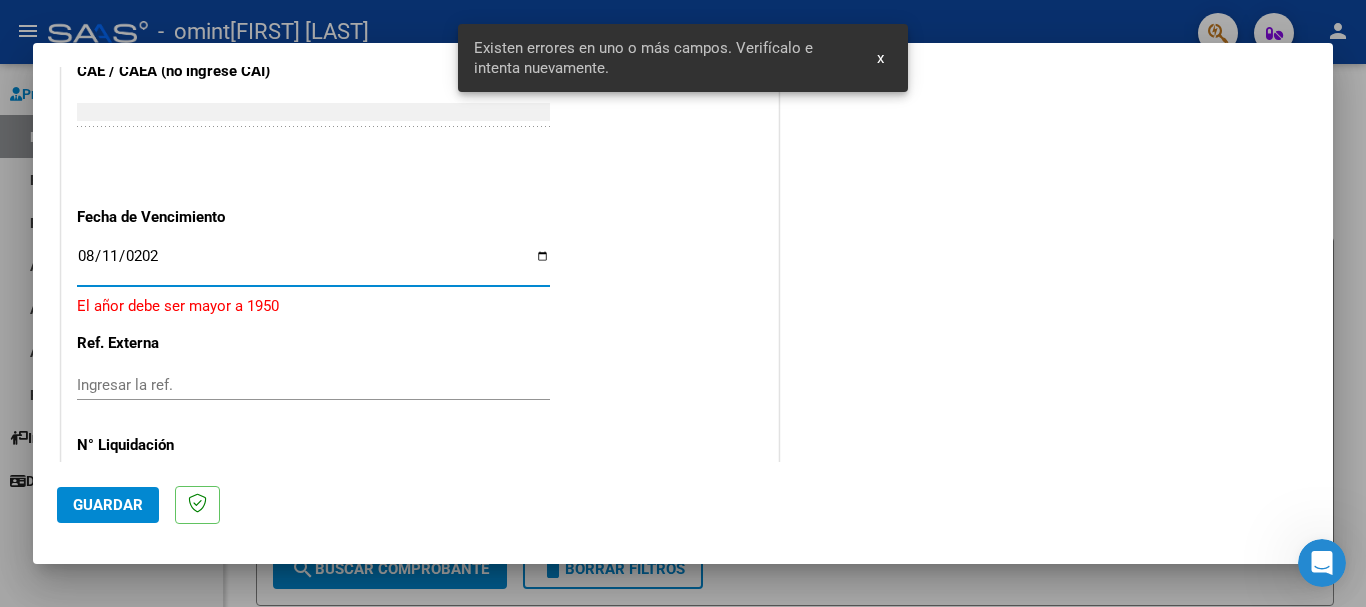 type on "2025-08-11" 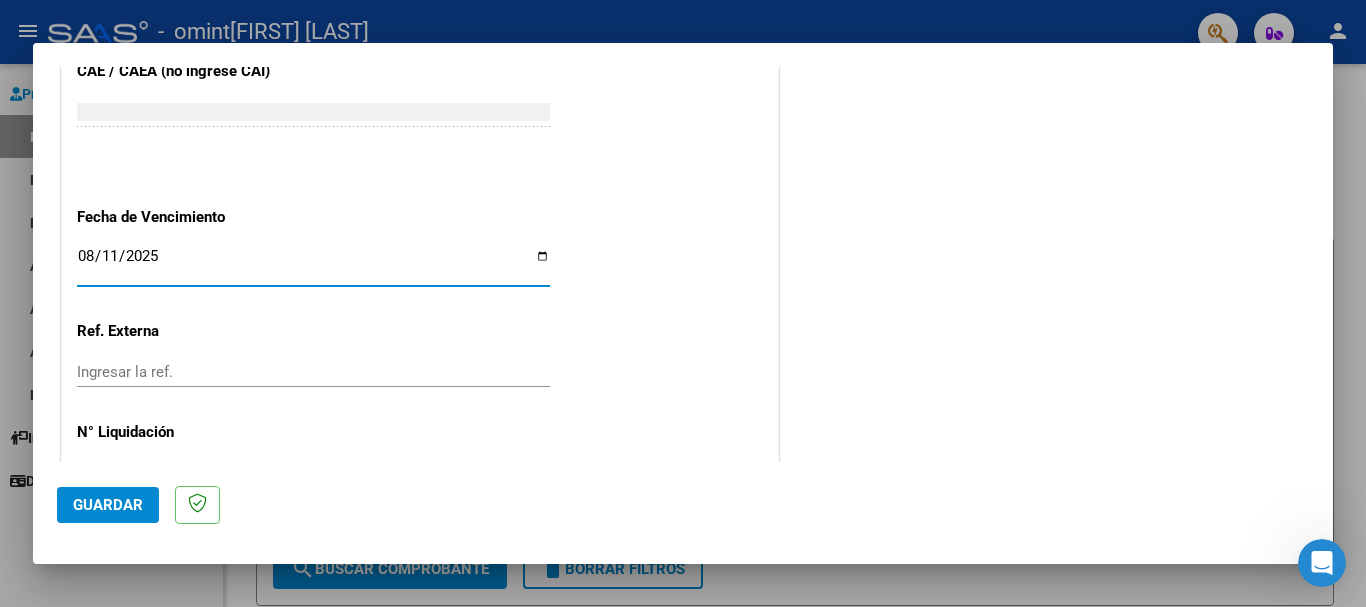 click on "Guardar" 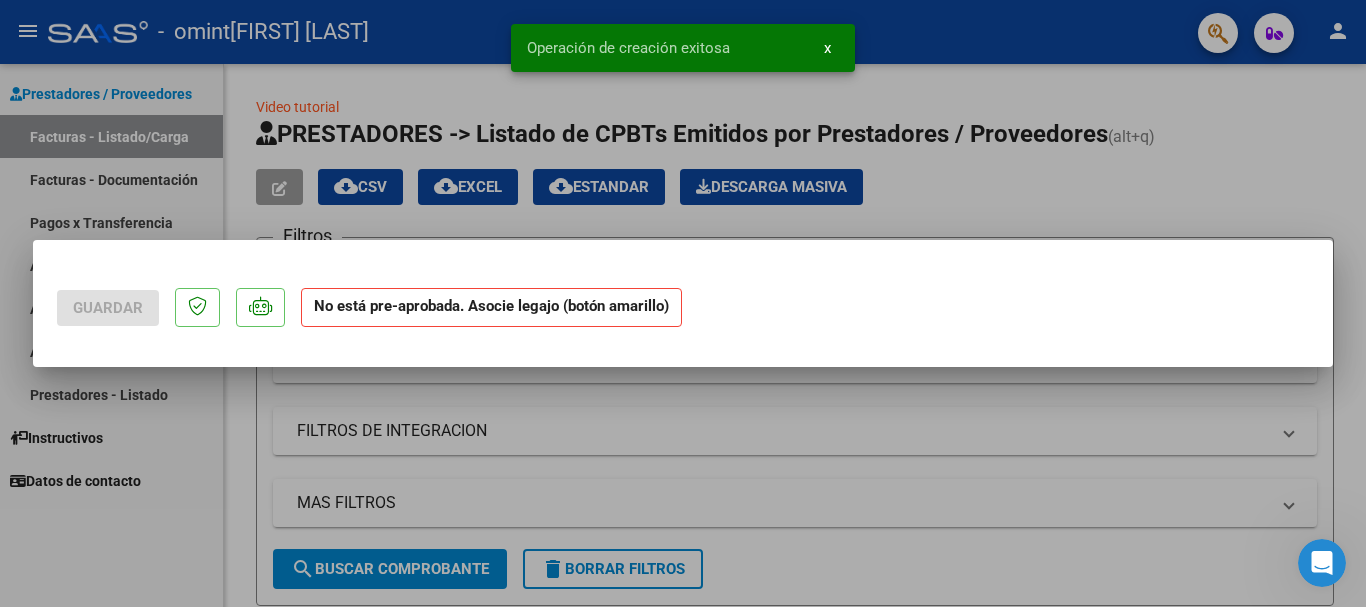 scroll, scrollTop: 0, scrollLeft: 0, axis: both 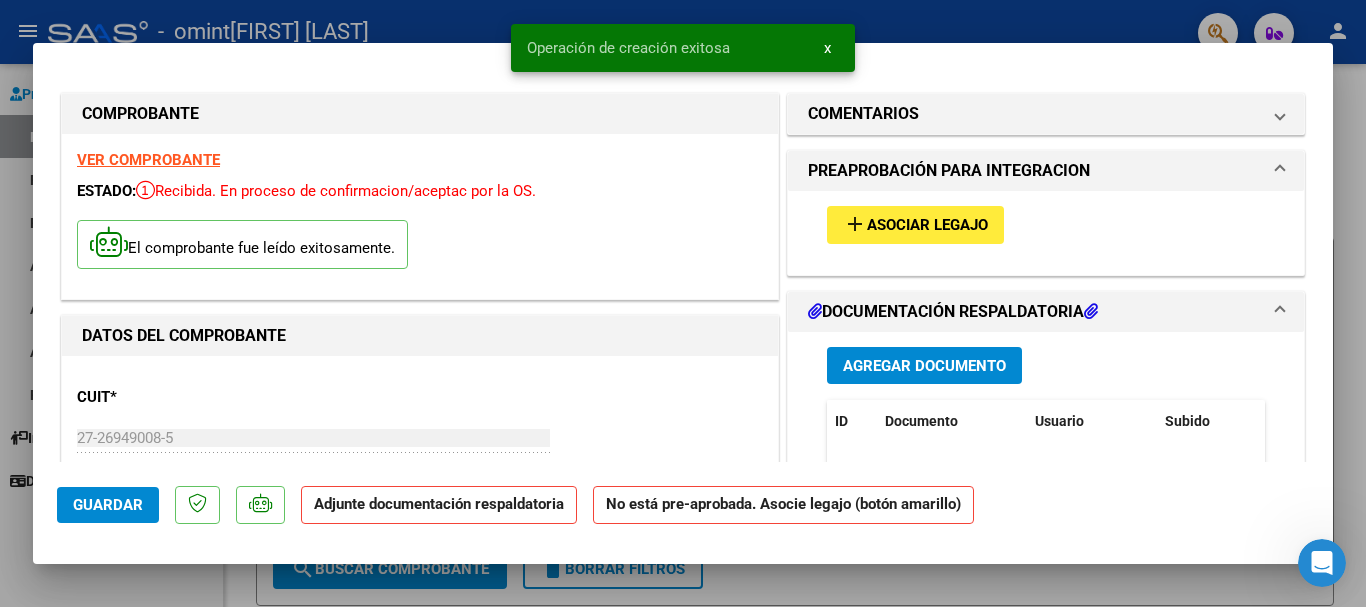 click on "add Asociar Legajo" at bounding box center (915, 224) 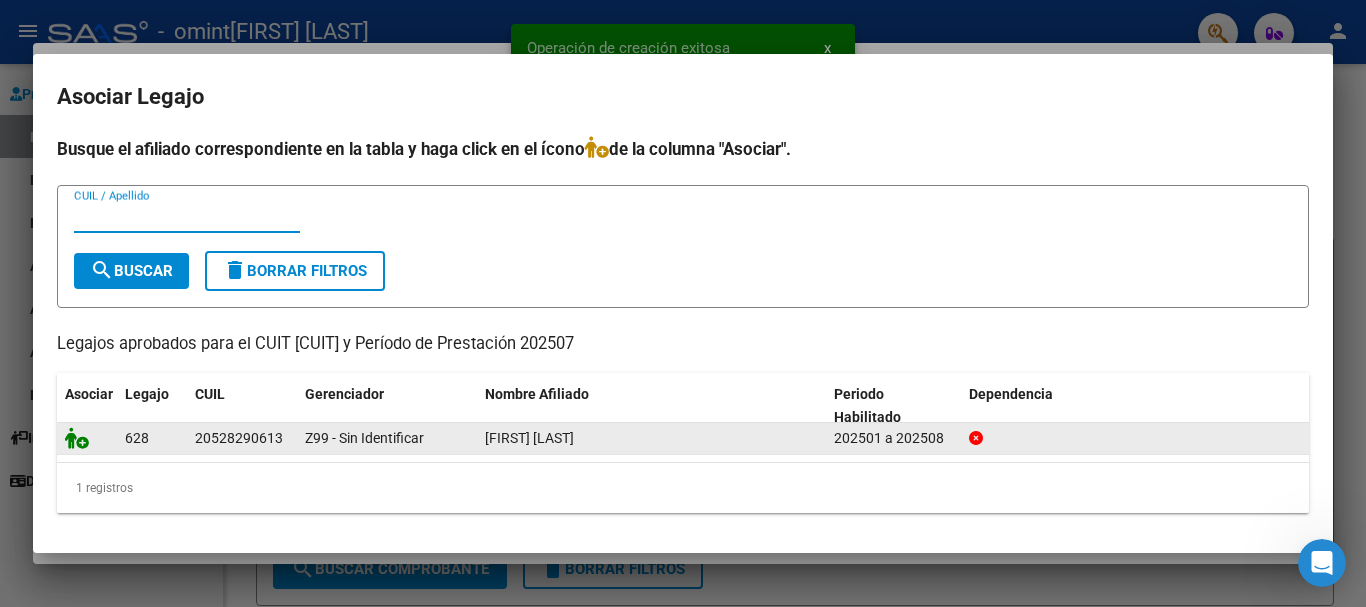 click 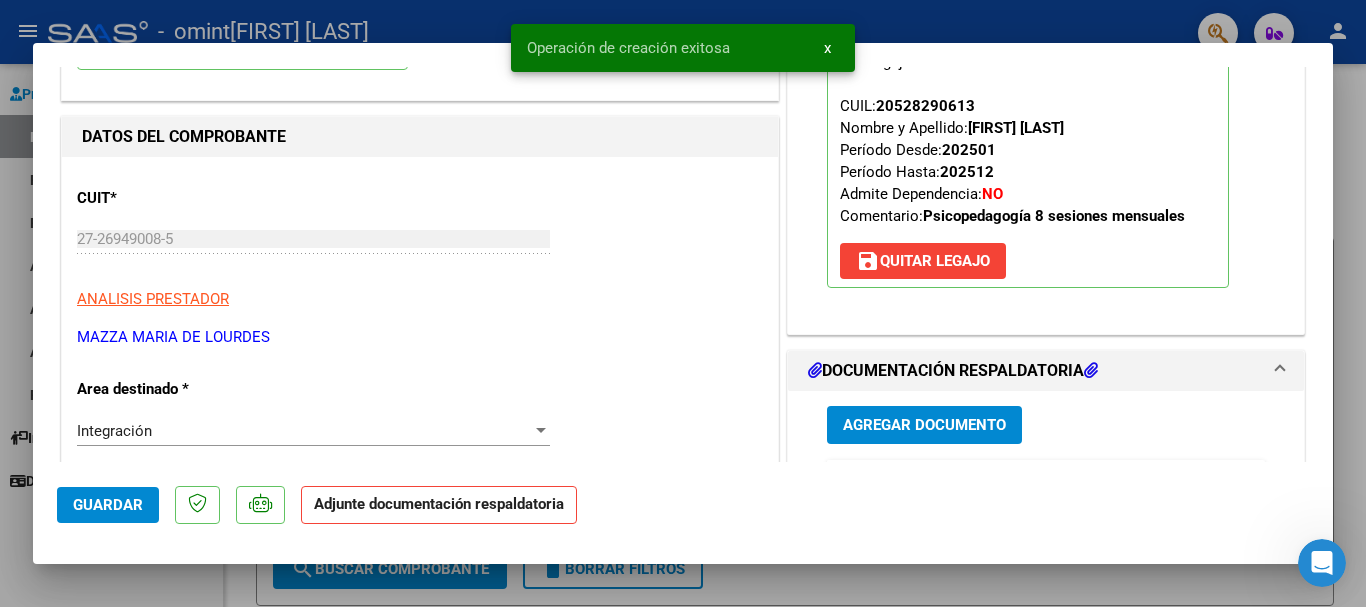 scroll, scrollTop: 200, scrollLeft: 0, axis: vertical 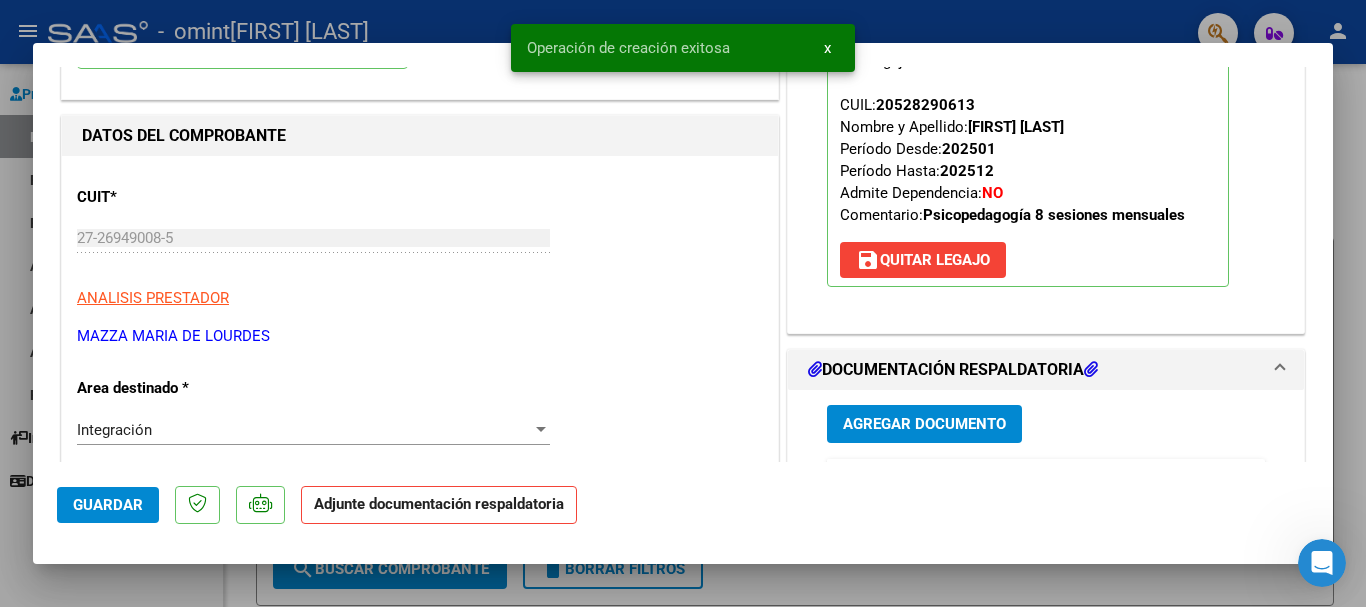 click on "Agregar Documento" at bounding box center (924, 425) 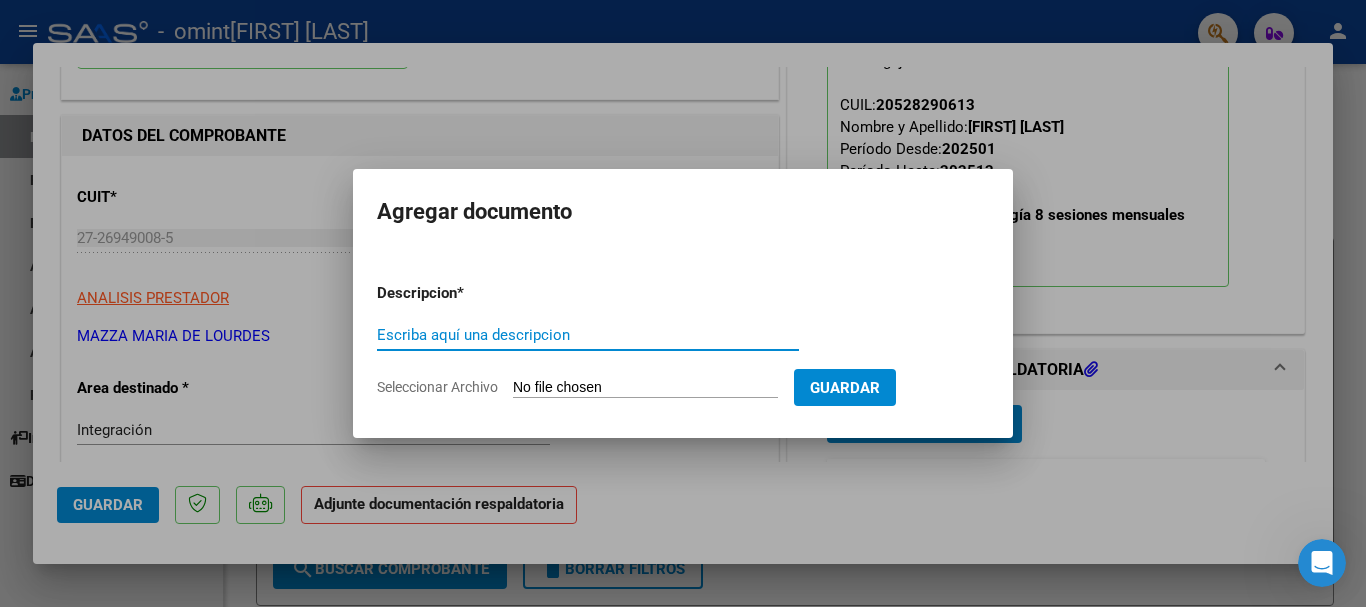 type on "A" 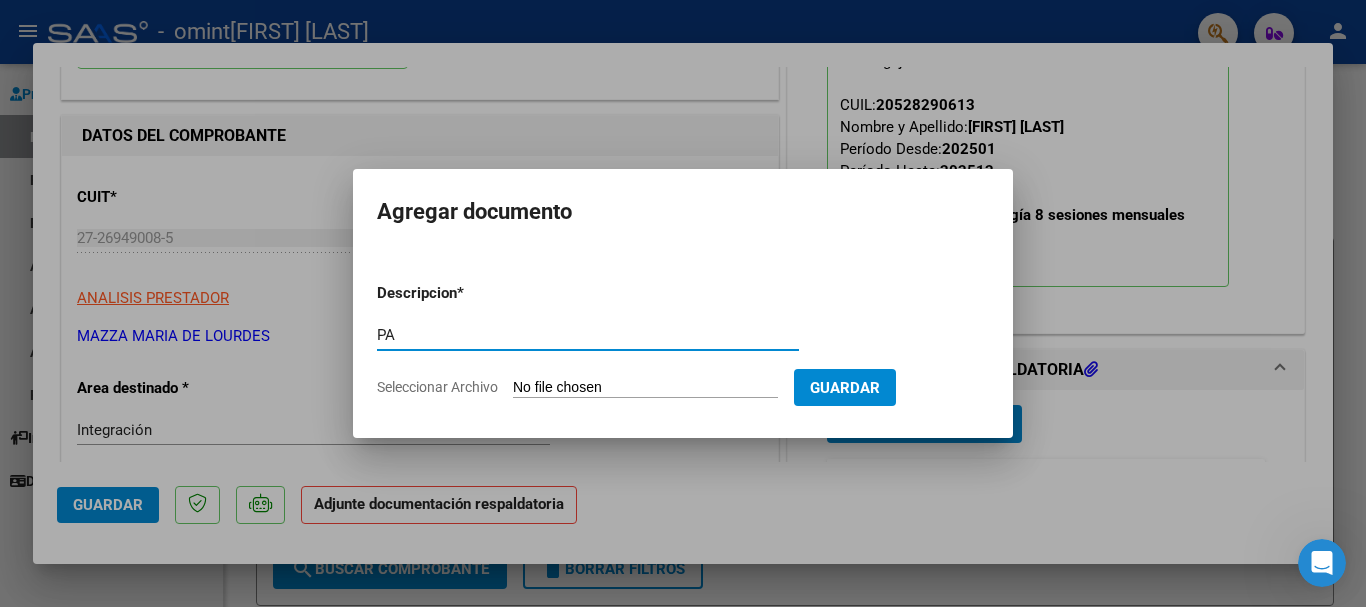 type on "PA" 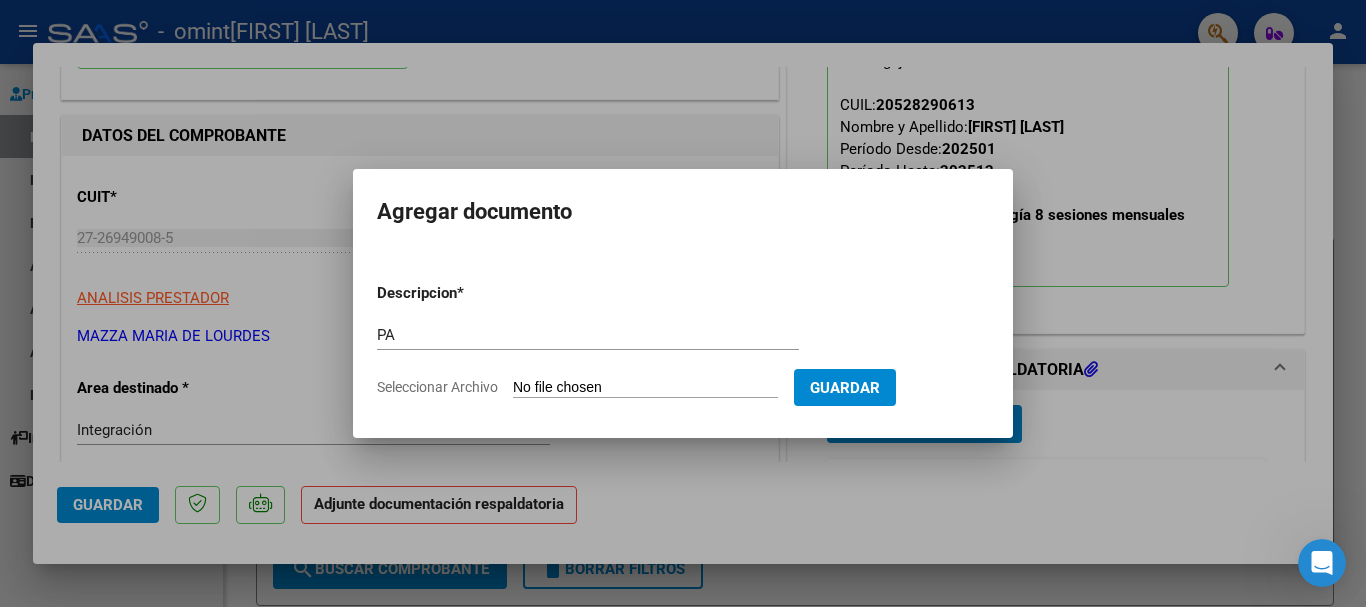 type on "C:\fakepath\PENSA [LAST] - PSP.pdf" 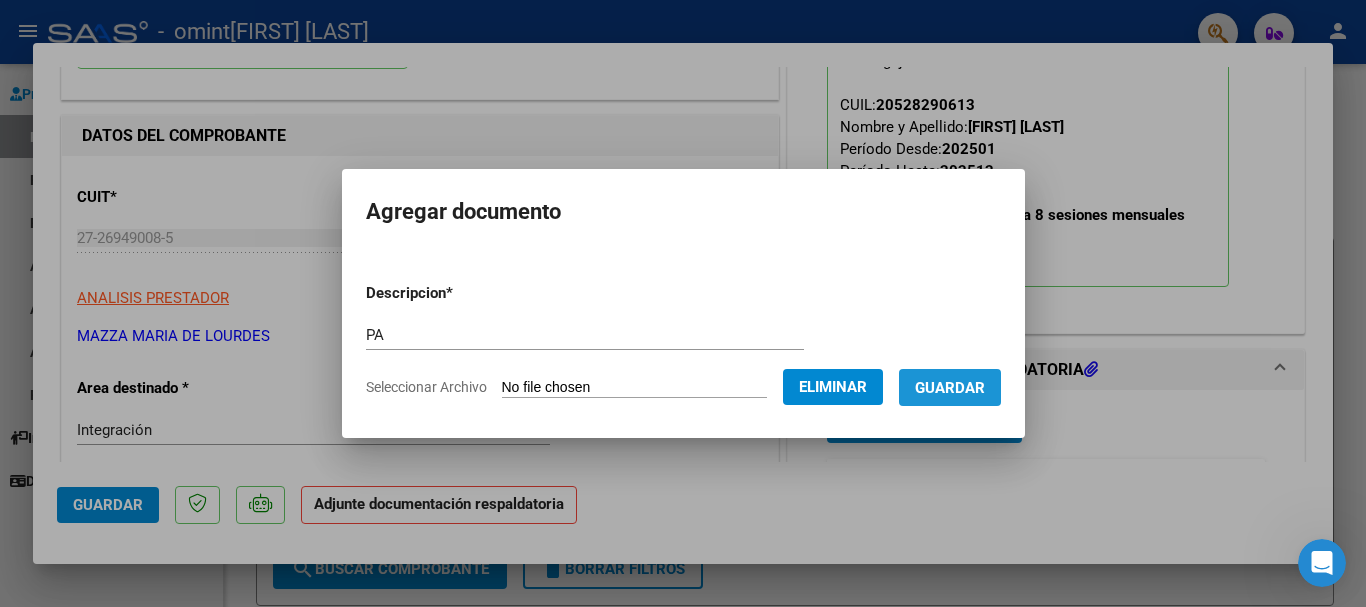click on "Guardar" at bounding box center (950, 388) 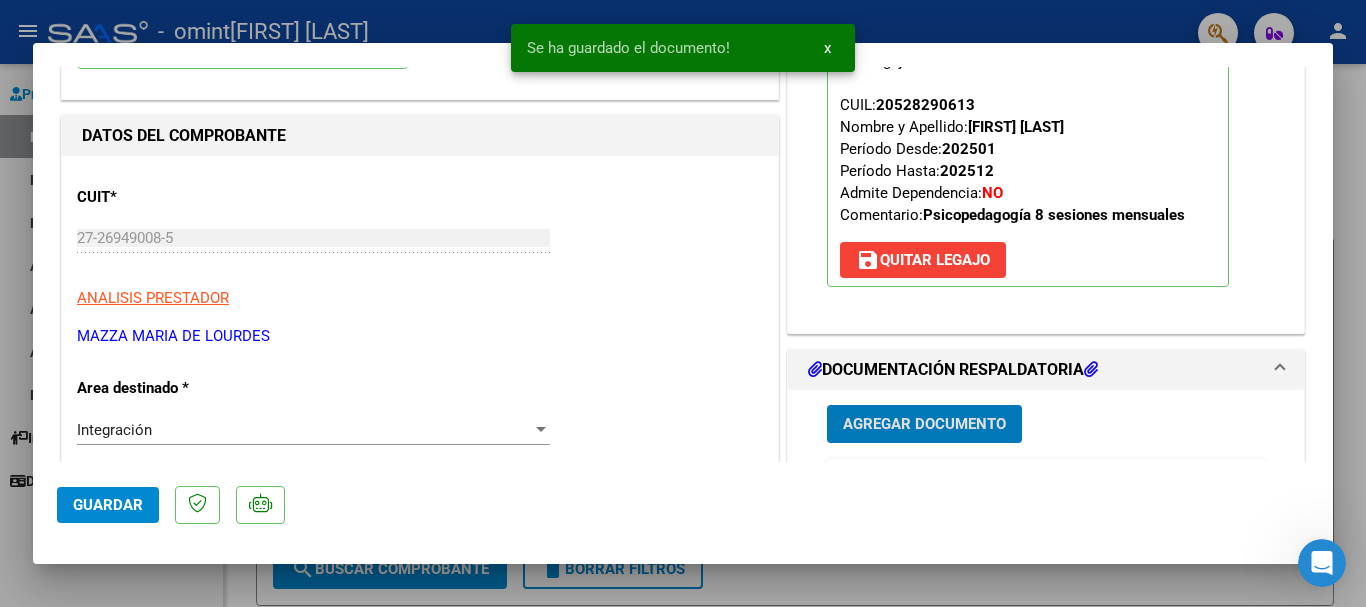 click on "Guardar" 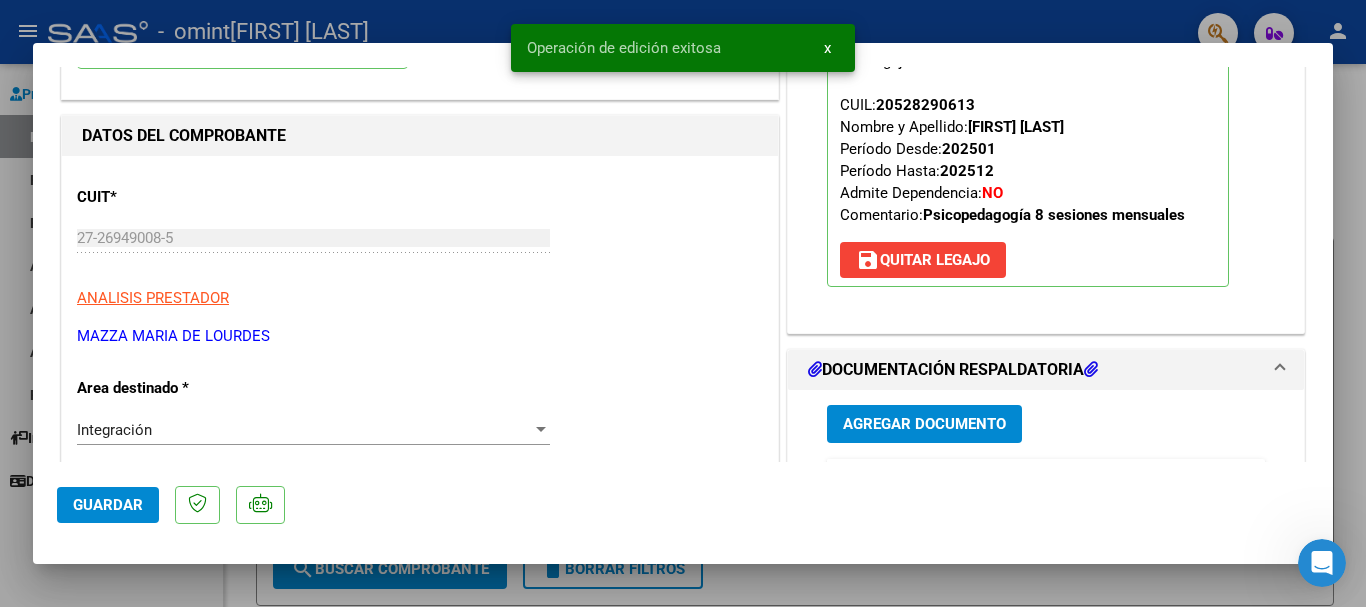 click at bounding box center (683, 303) 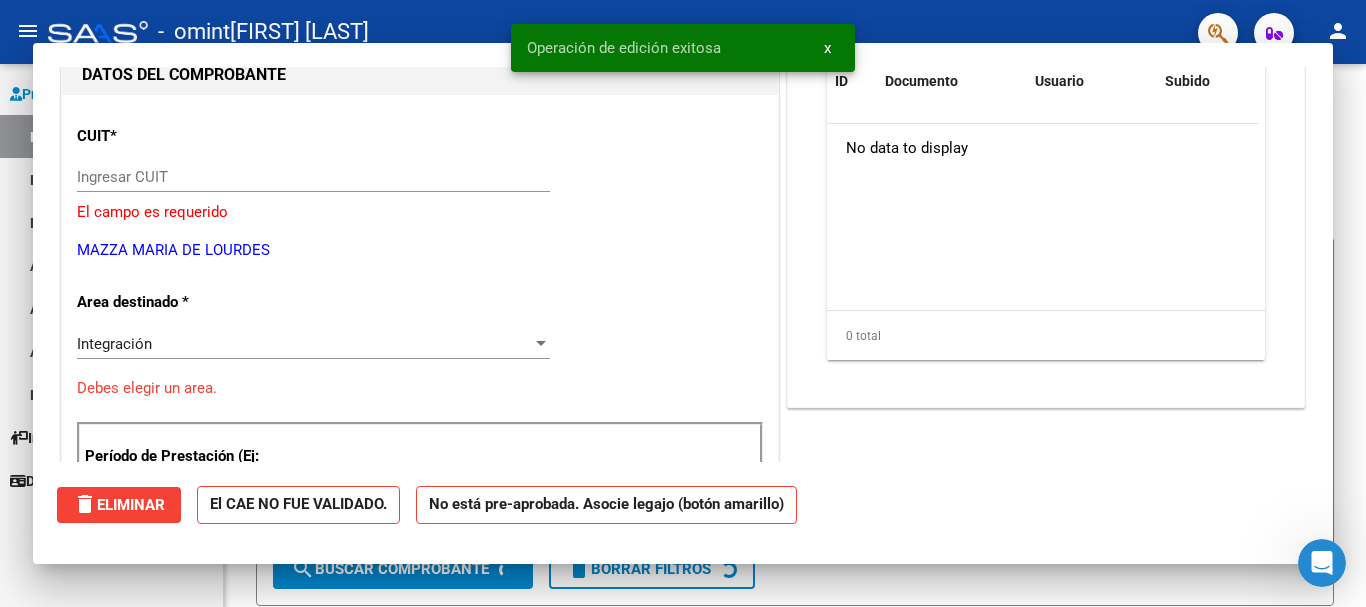 scroll, scrollTop: 0, scrollLeft: 0, axis: both 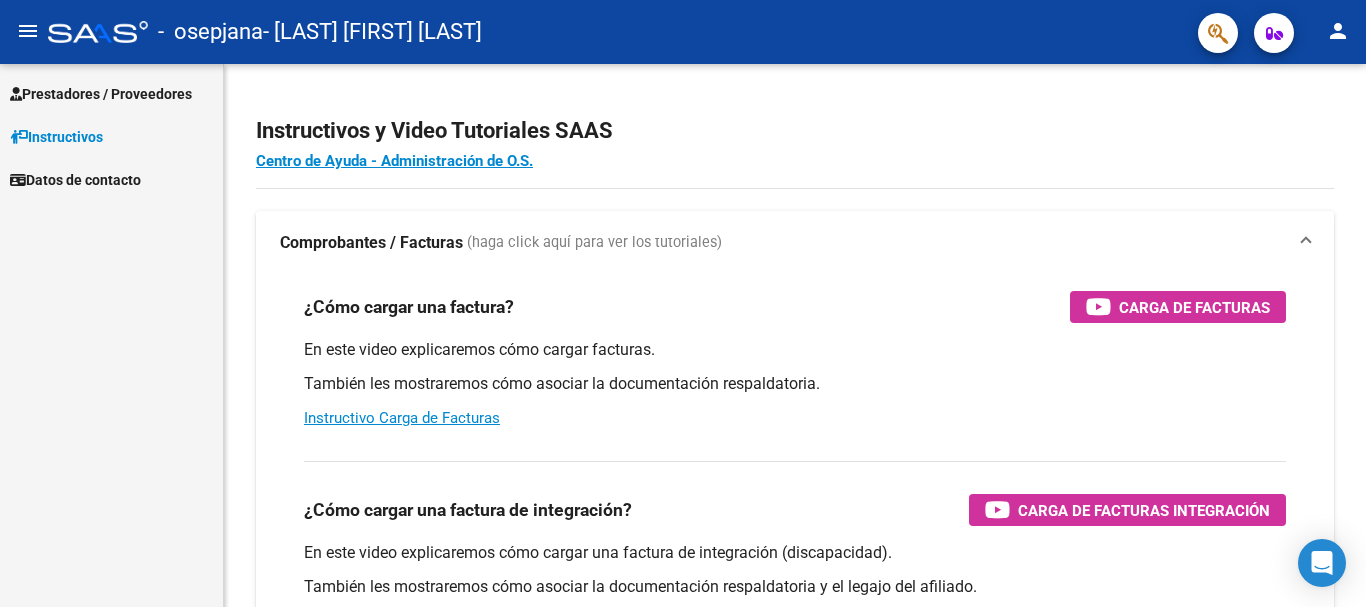click on "Prestadores / Proveedores" at bounding box center [101, 94] 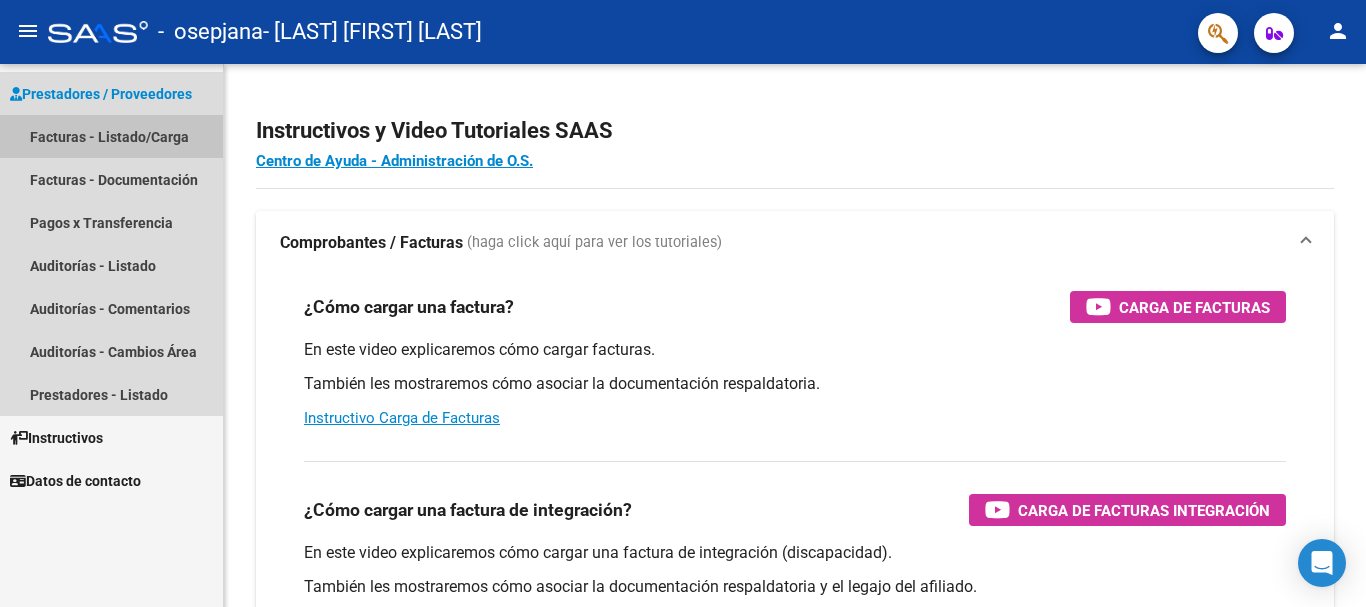 click on "Facturas - Listado/Carga" at bounding box center [111, 136] 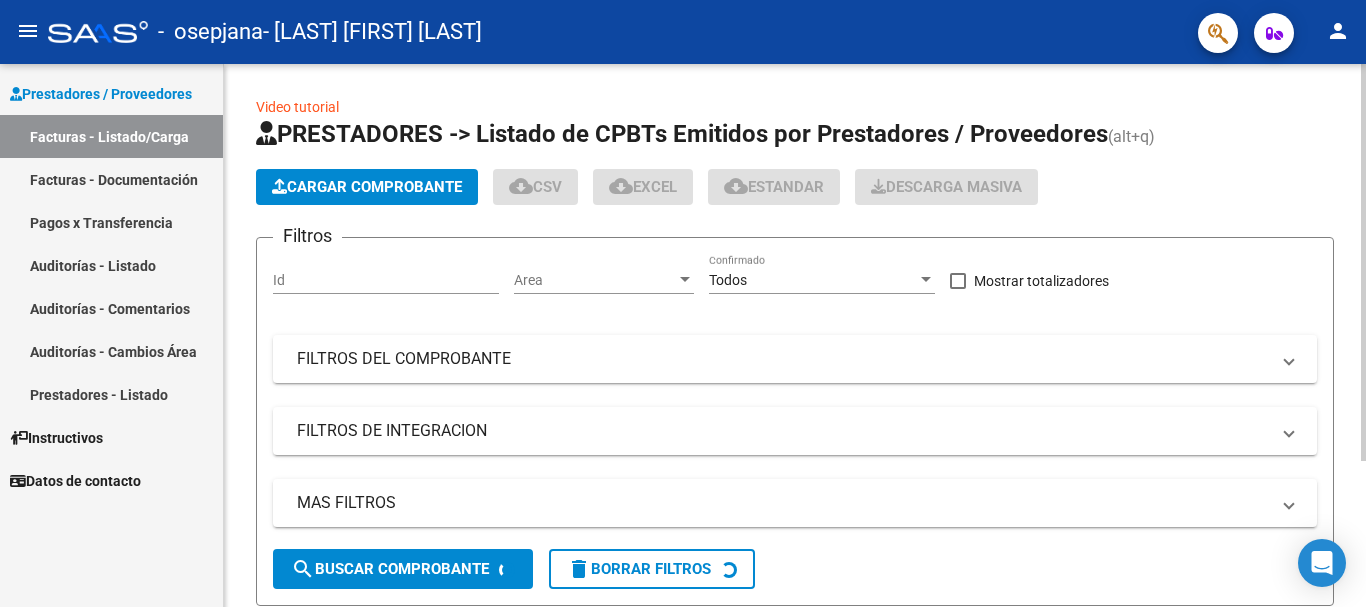 click on "Cargar Comprobante" 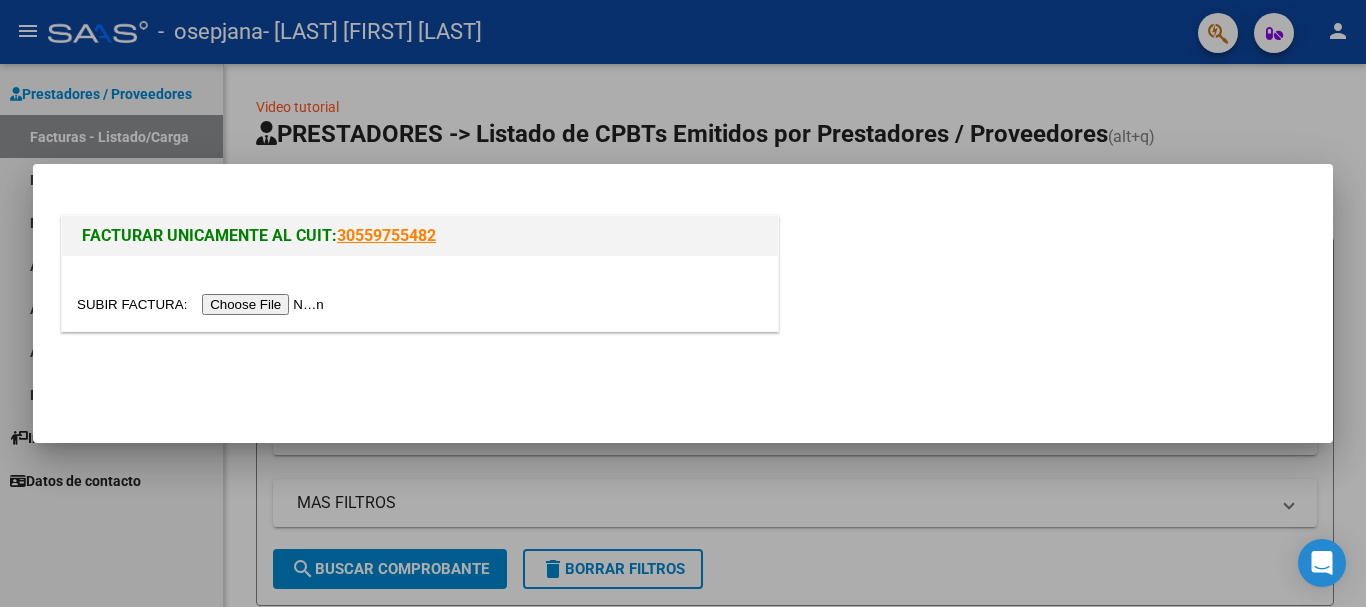 click at bounding box center [203, 304] 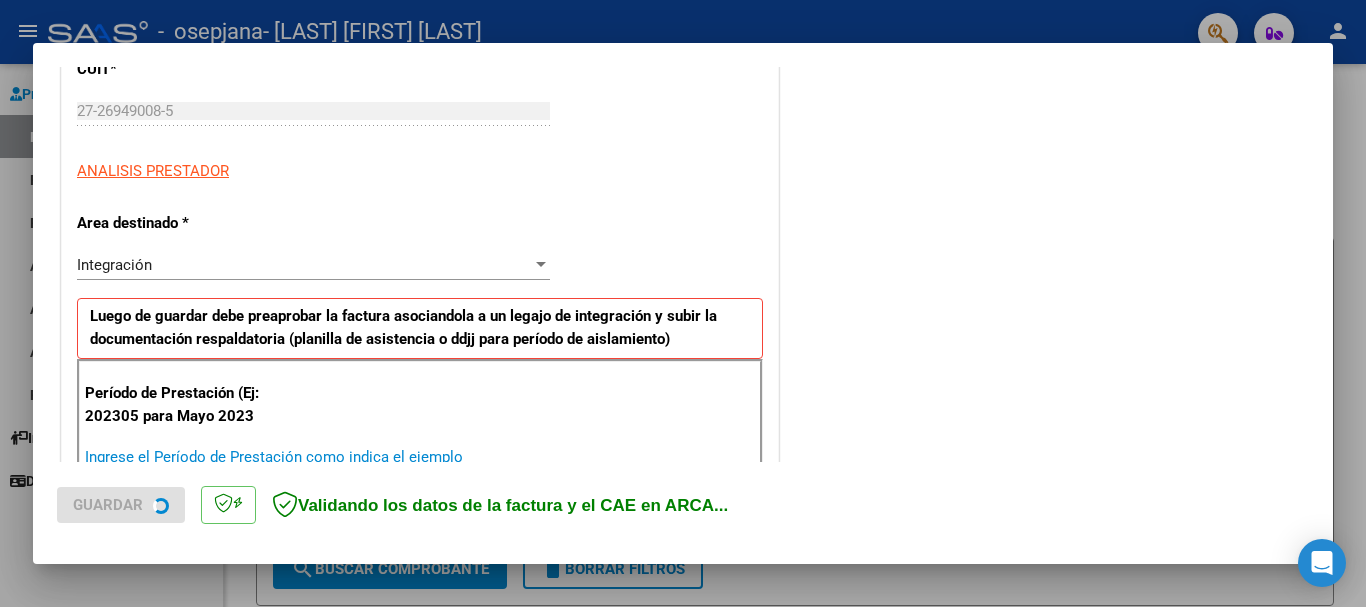 scroll, scrollTop: 294, scrollLeft: 0, axis: vertical 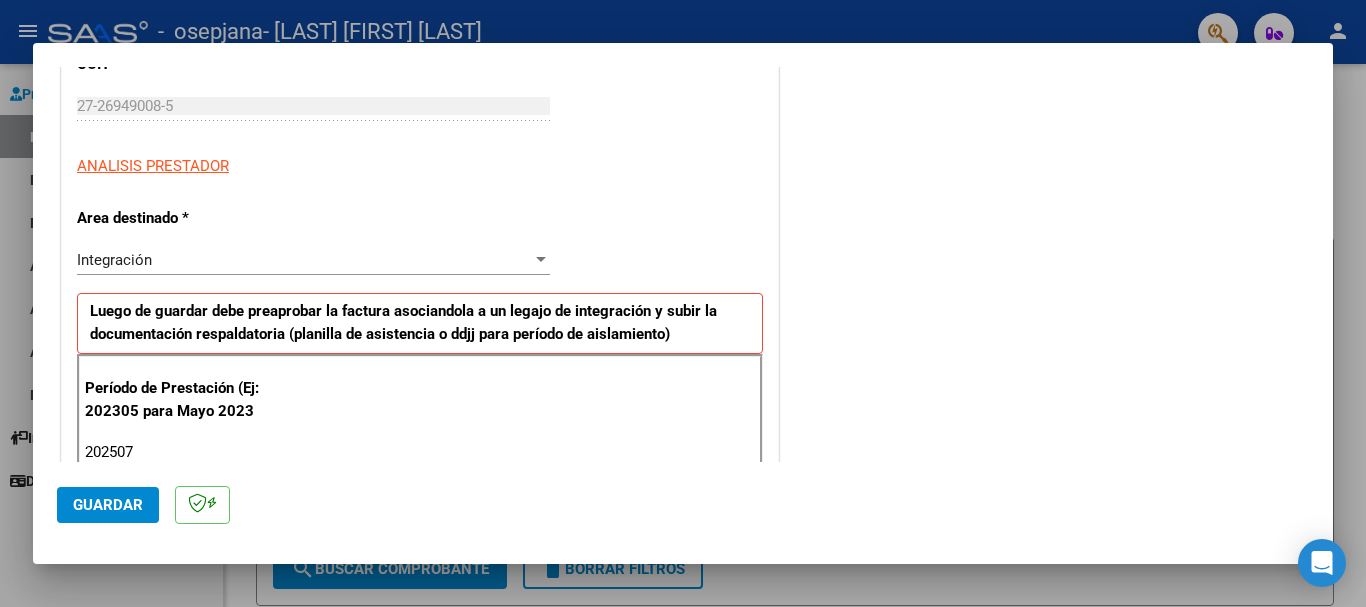type on "202507" 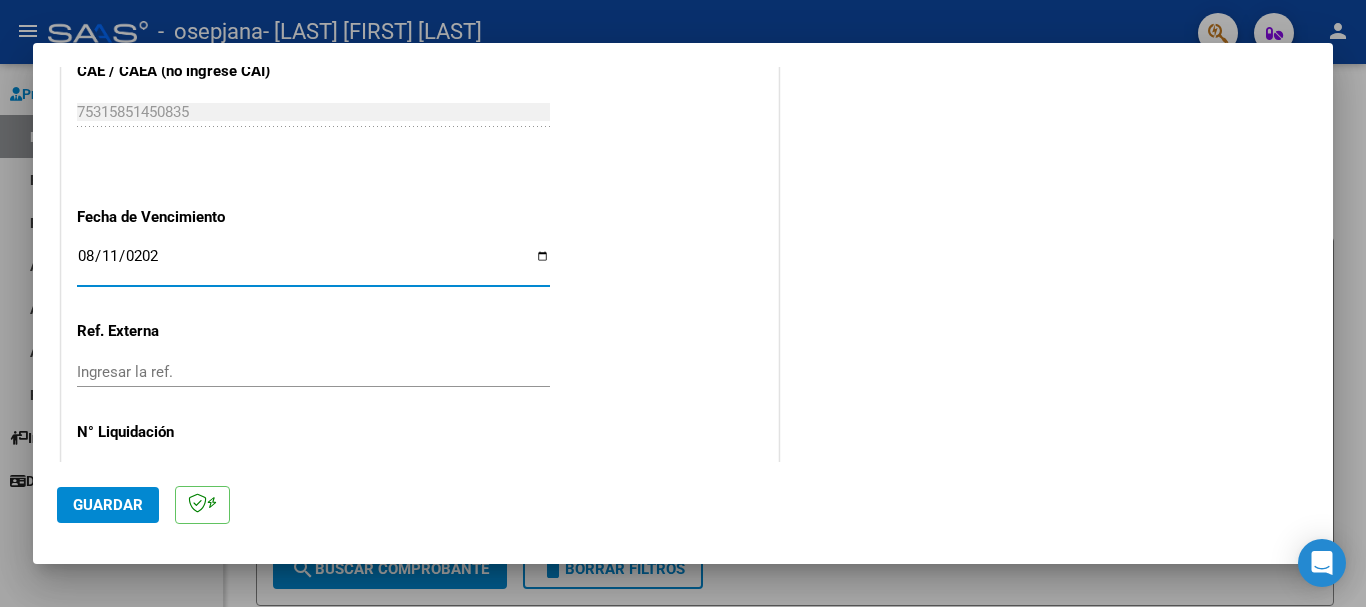type on "2025-08-11" 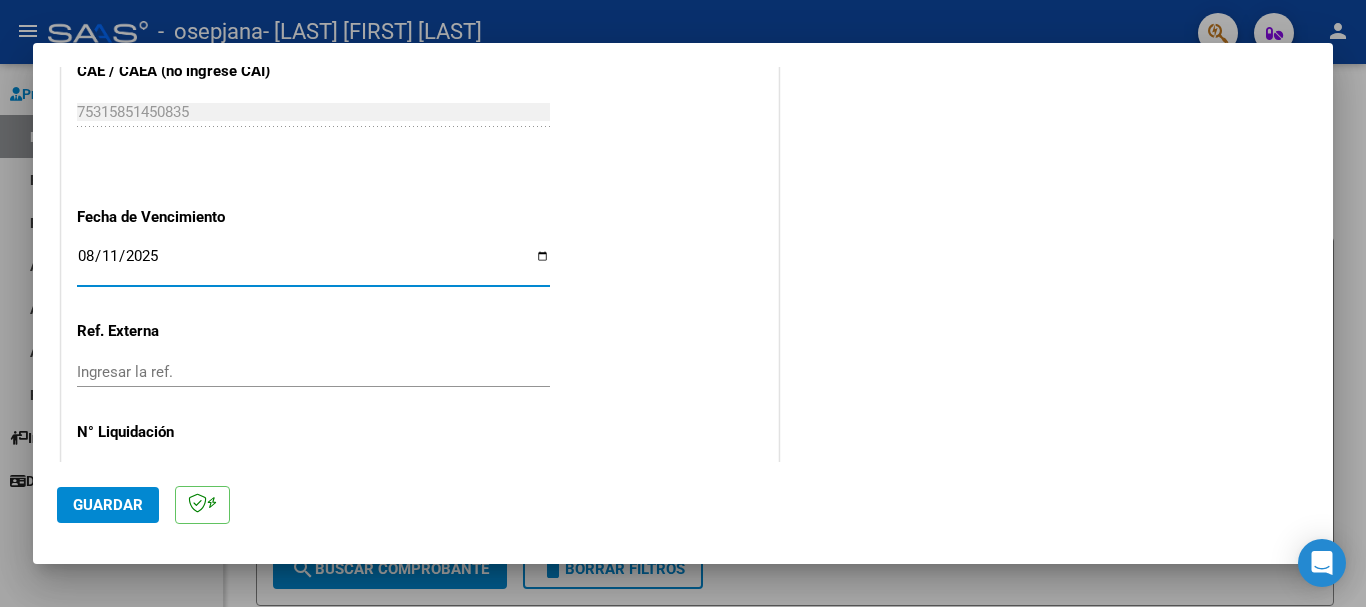 click on "Guardar" 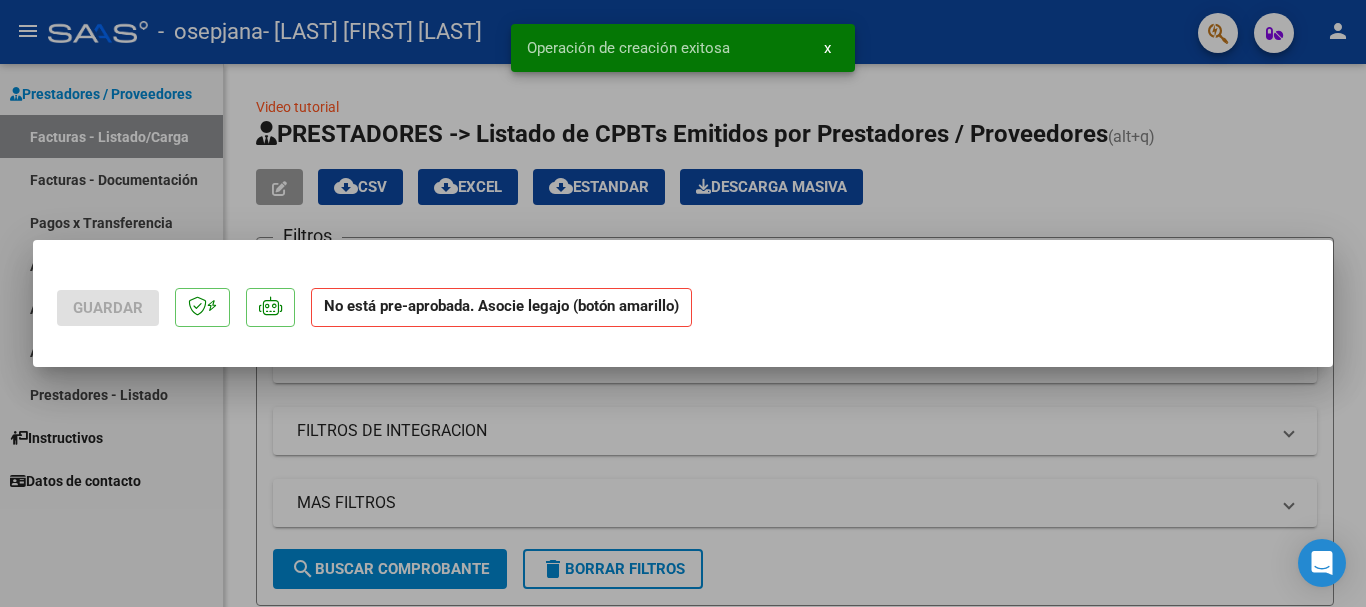 scroll, scrollTop: 0, scrollLeft: 0, axis: both 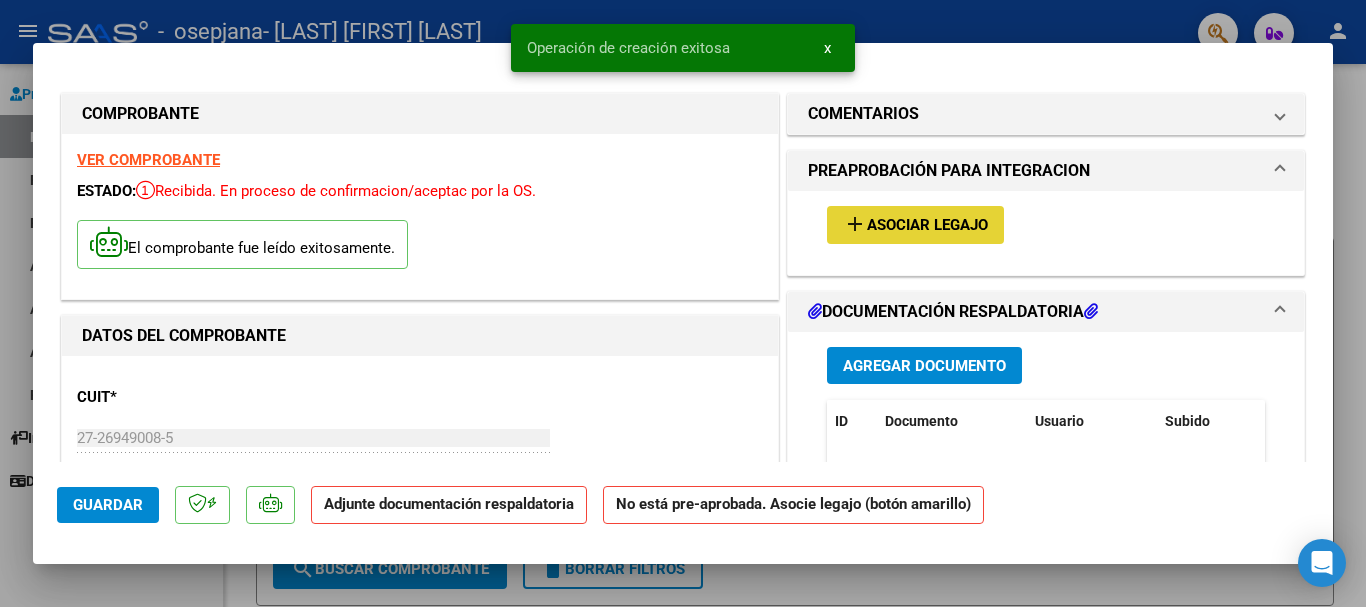 click on "Asociar Legajo" at bounding box center (927, 226) 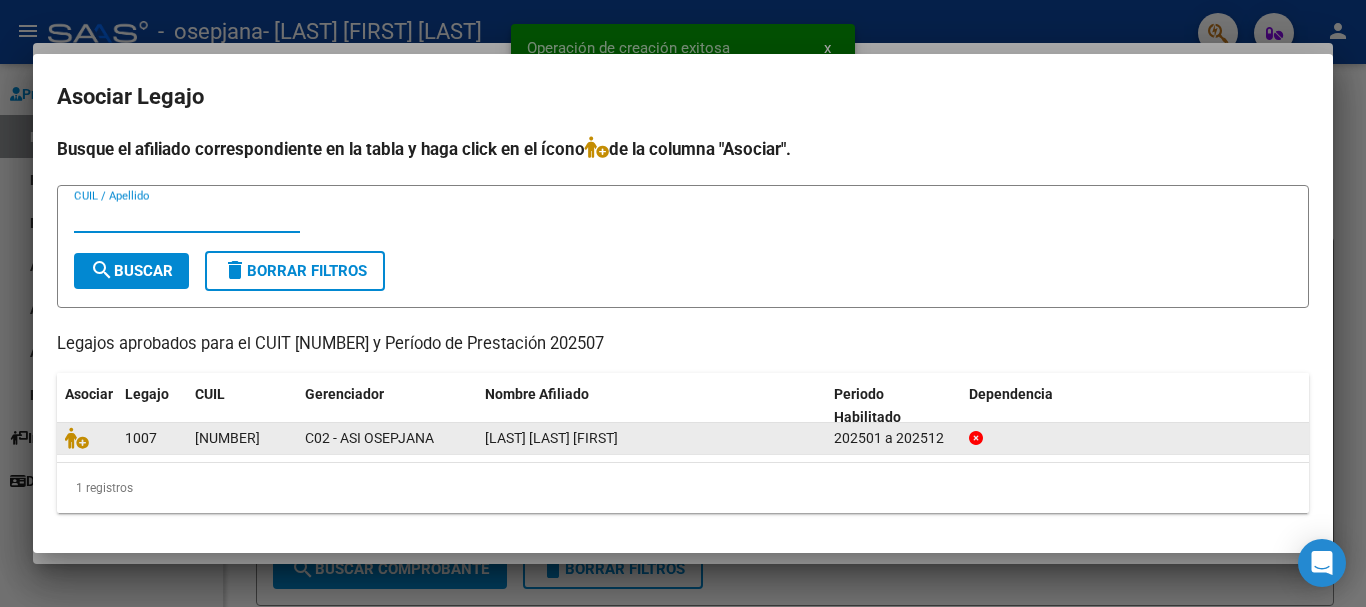 click 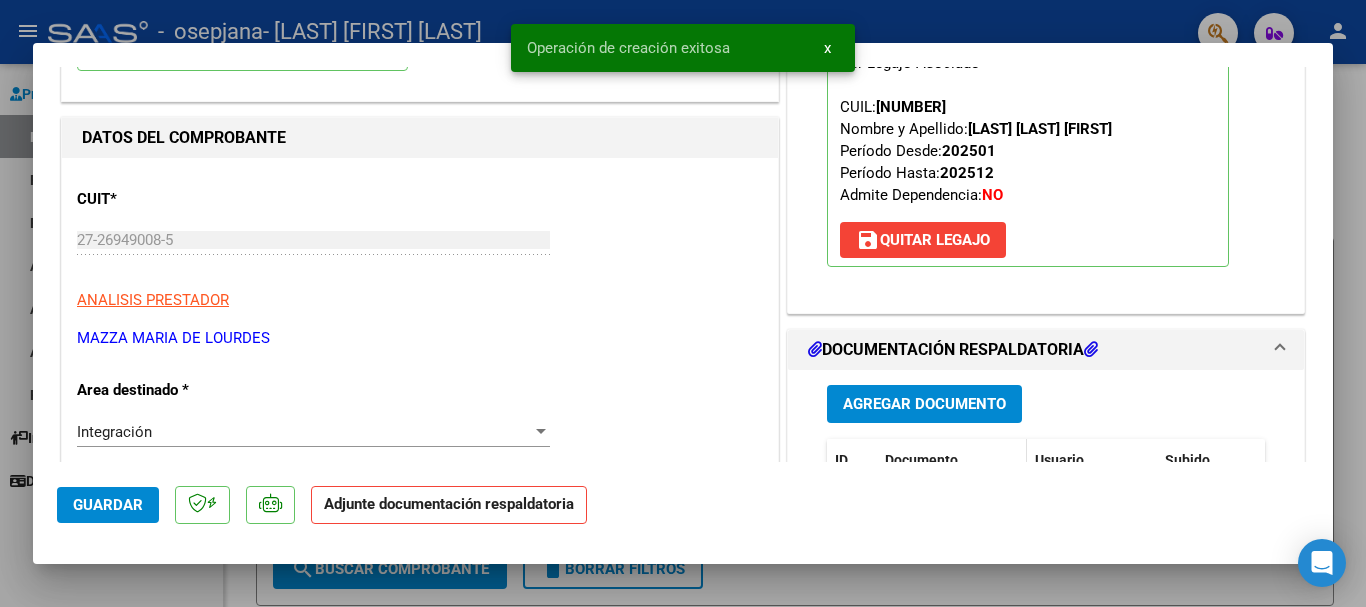 scroll, scrollTop: 200, scrollLeft: 0, axis: vertical 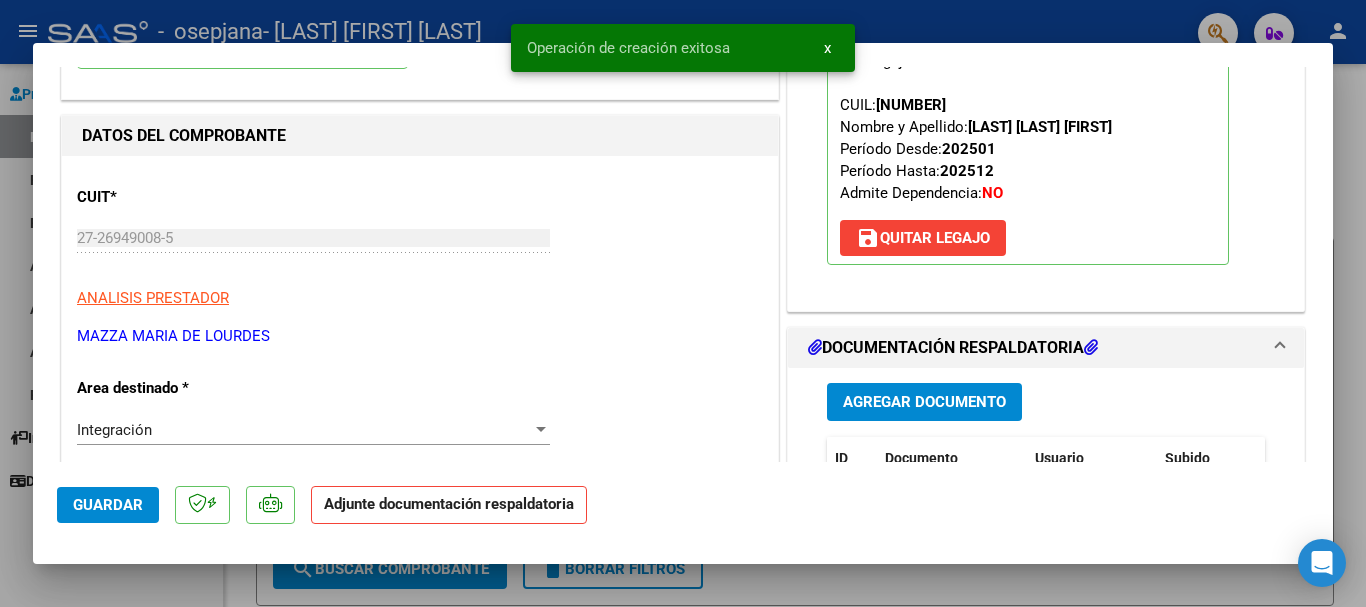 click on "Agregar Documento" at bounding box center [924, 403] 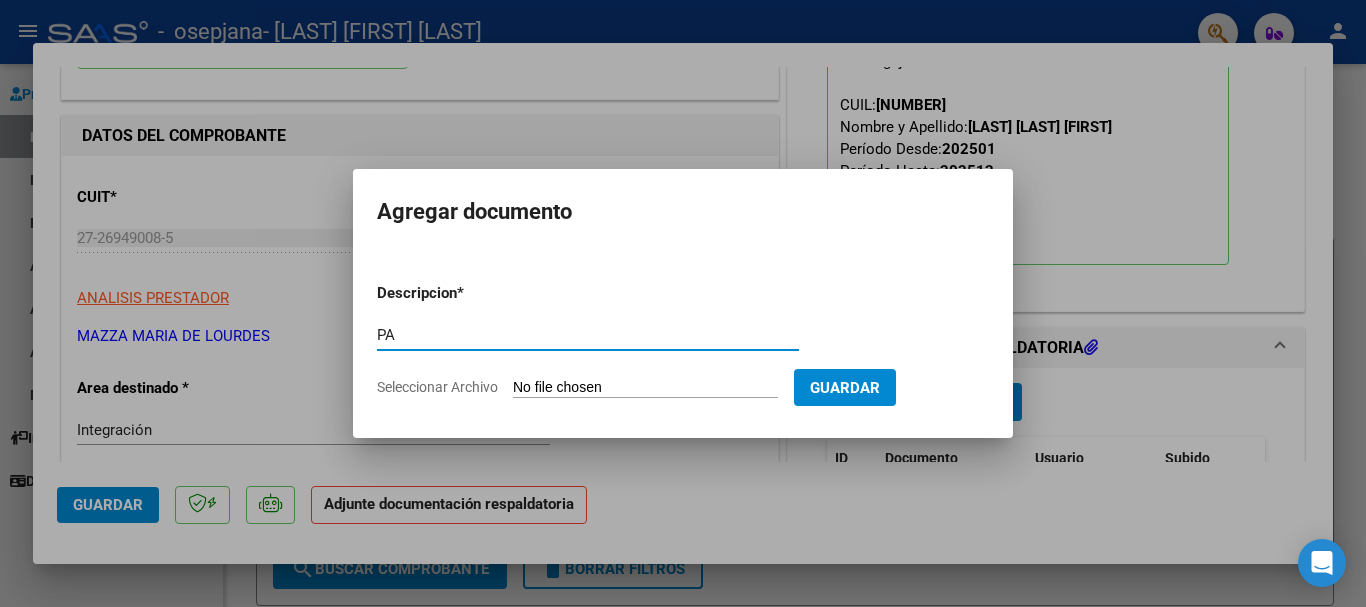 type on "PA" 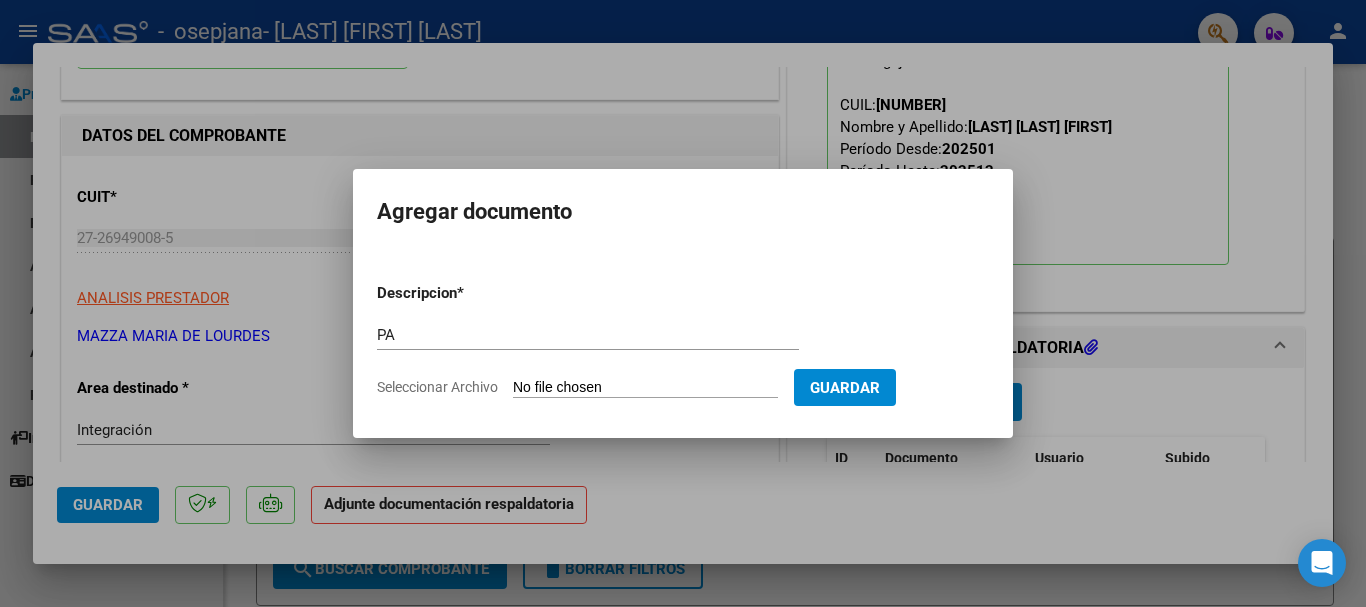 type on "C:\fakepath\SOTO ROMAN - PSP.pdf" 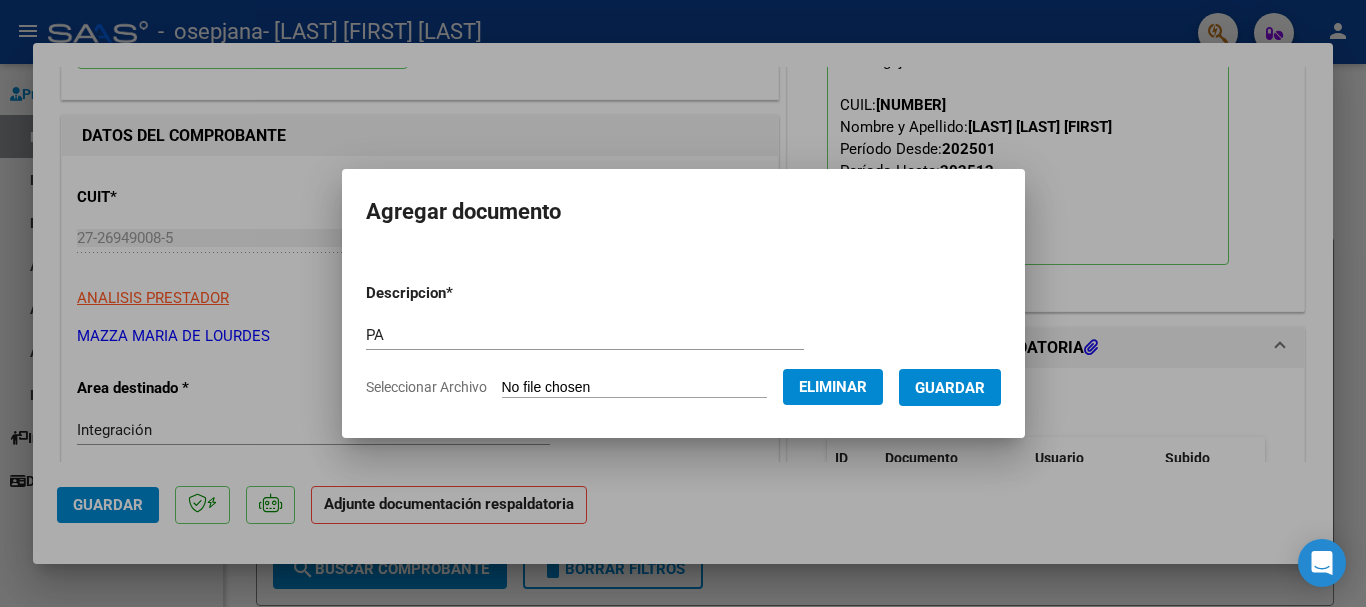 click on "Guardar" at bounding box center (950, 388) 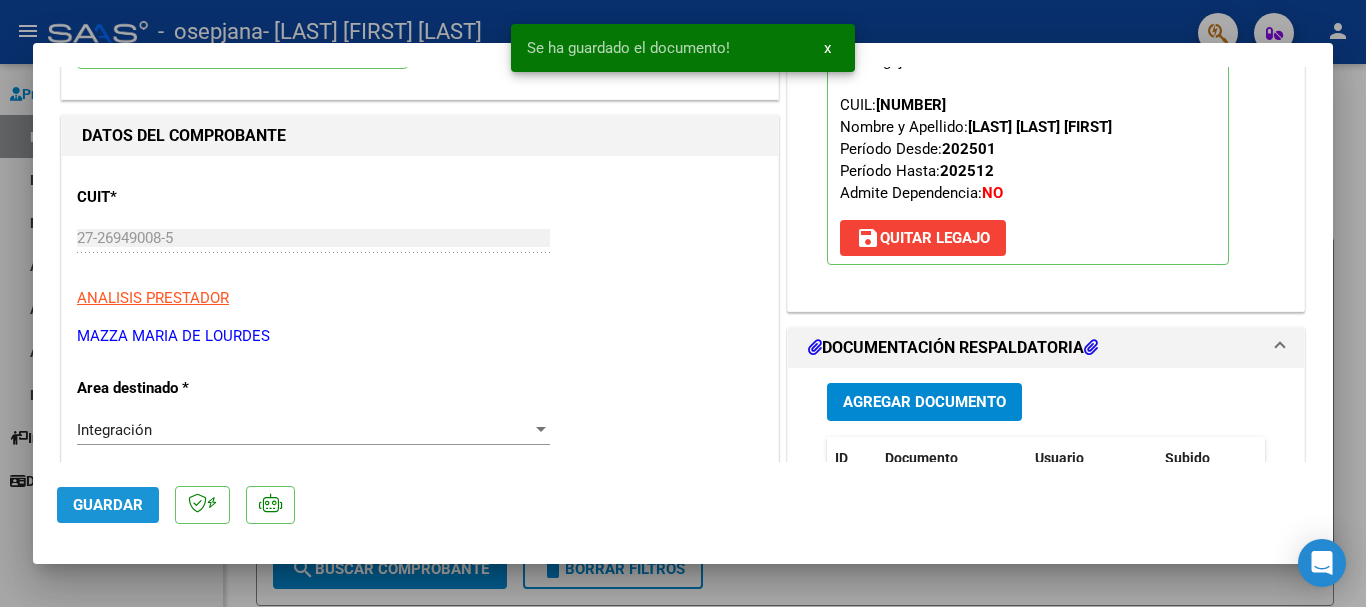 click on "Guardar" 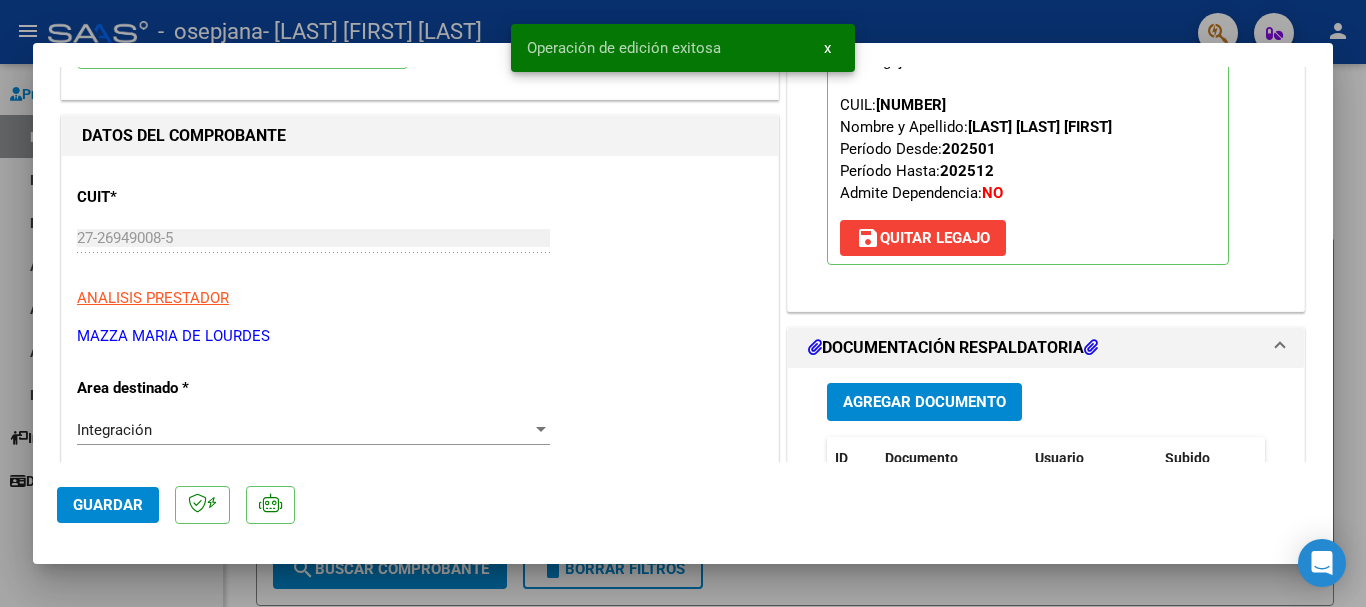 click on "Guardar" 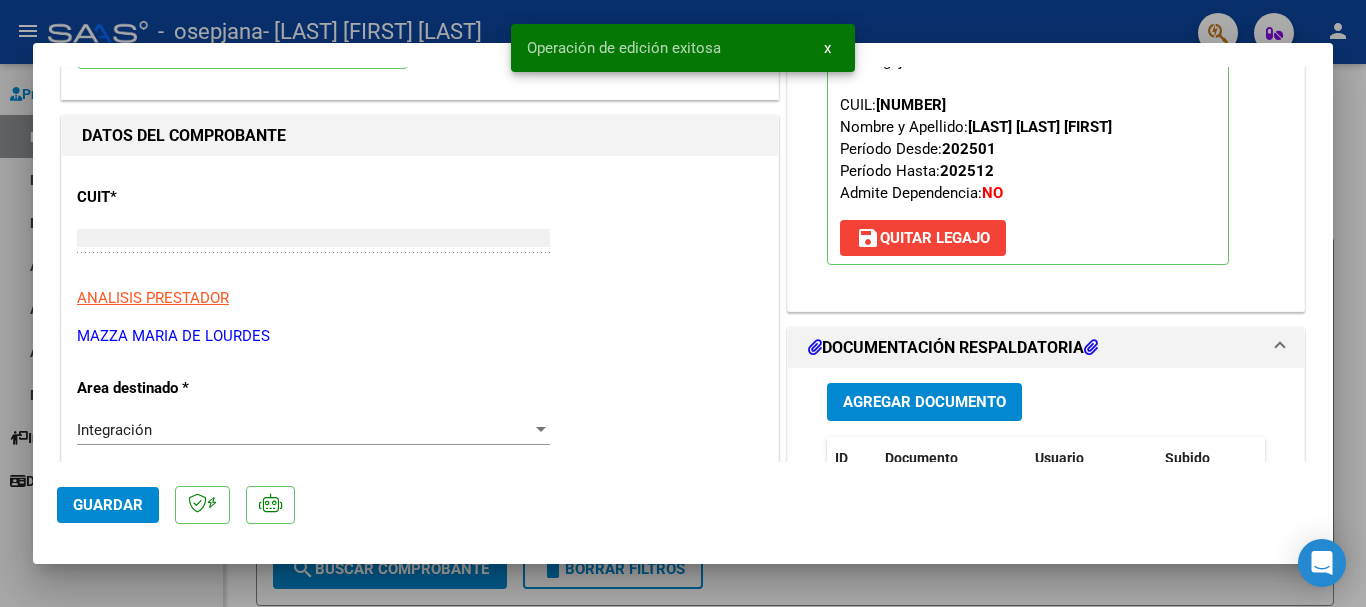 type 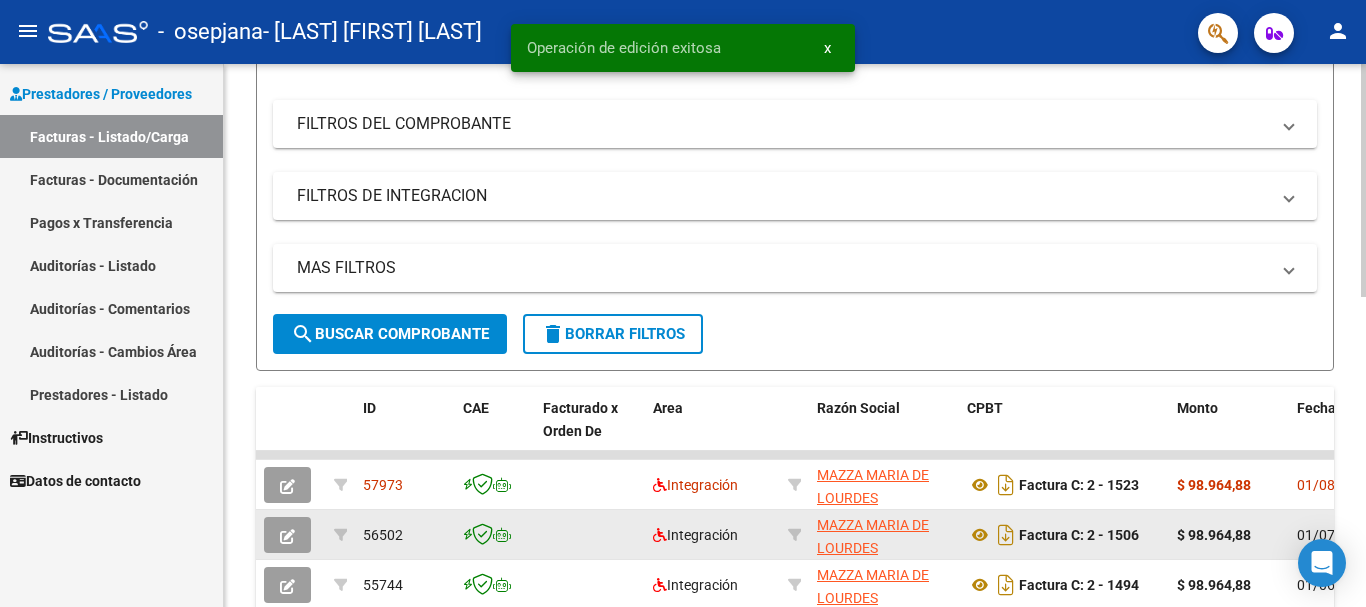 scroll, scrollTop: 300, scrollLeft: 0, axis: vertical 